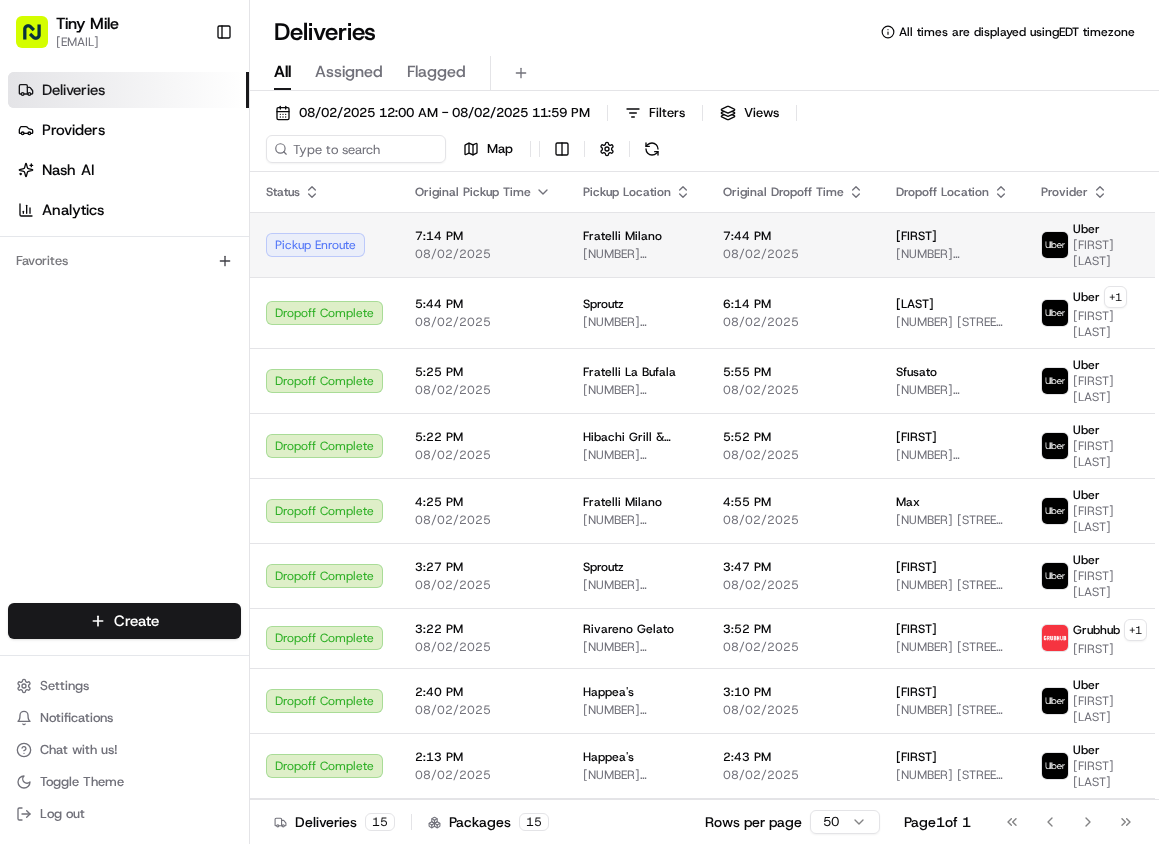 scroll, scrollTop: 0, scrollLeft: 0, axis: both 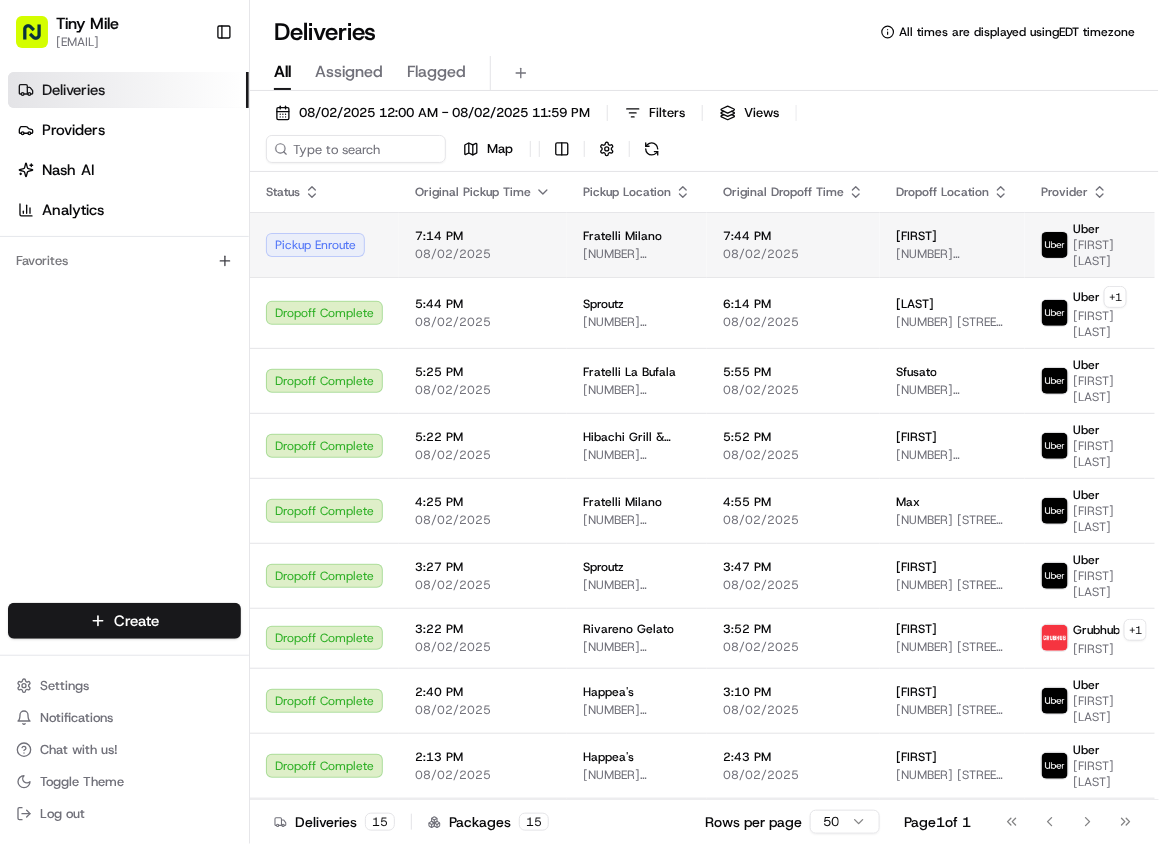 click on "Pickup Enroute" at bounding box center [324, 245] 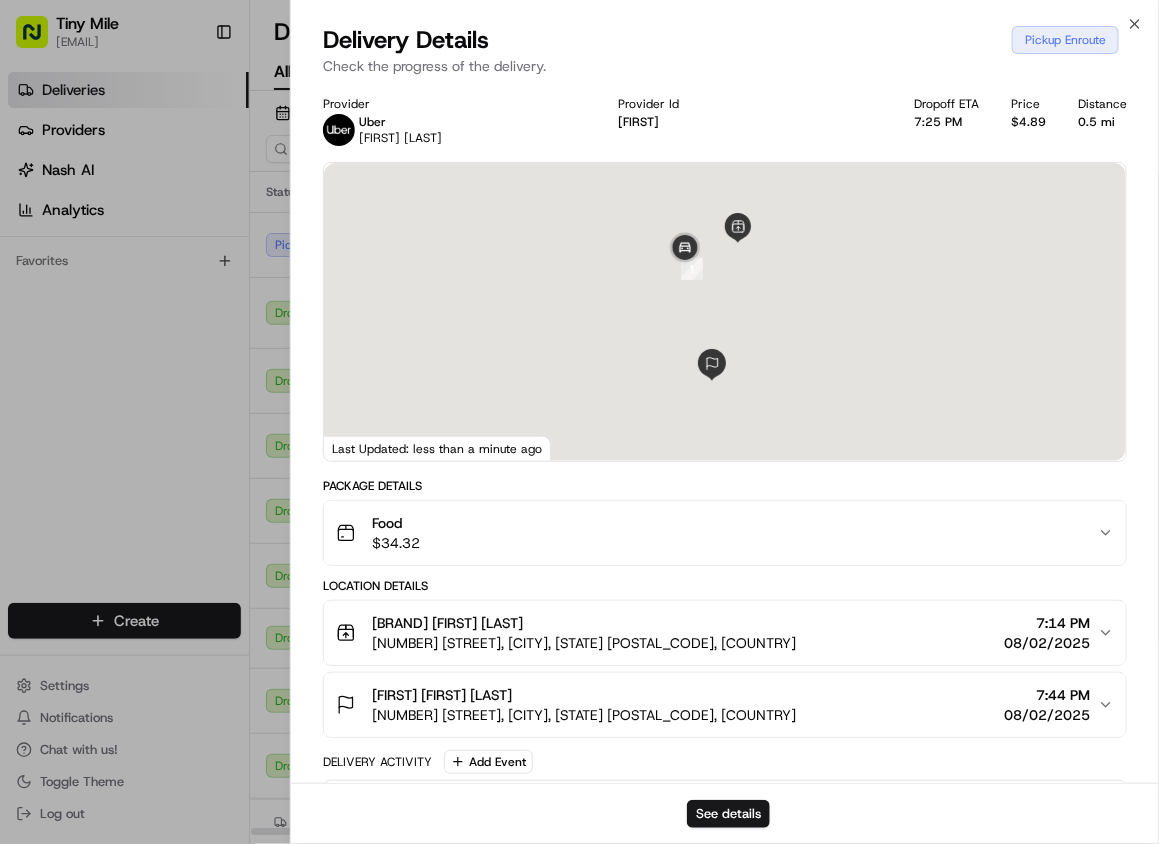 scroll, scrollTop: 316, scrollLeft: 0, axis: vertical 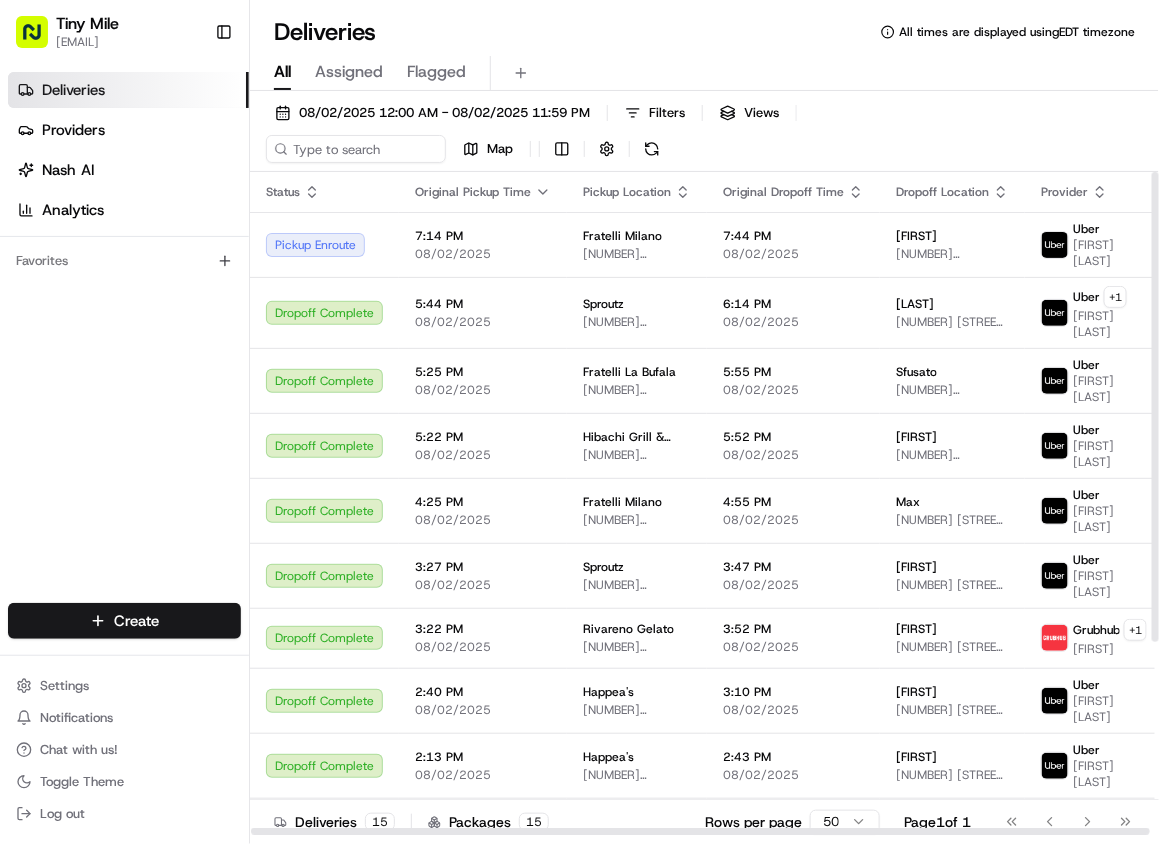 click on "08/02/2025 12:00 AM - 08/02/2025 11:59 PM Filters Views Map" at bounding box center [704, 135] 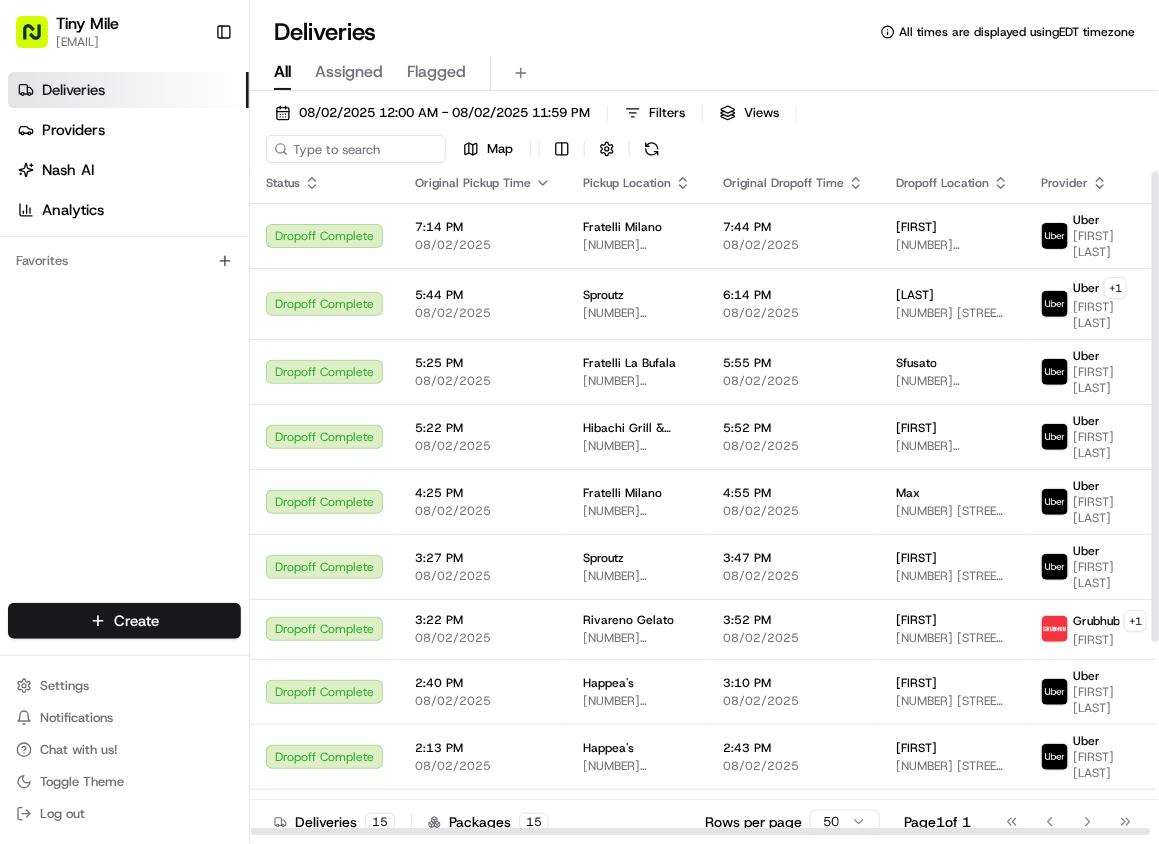 scroll, scrollTop: 0, scrollLeft: 0, axis: both 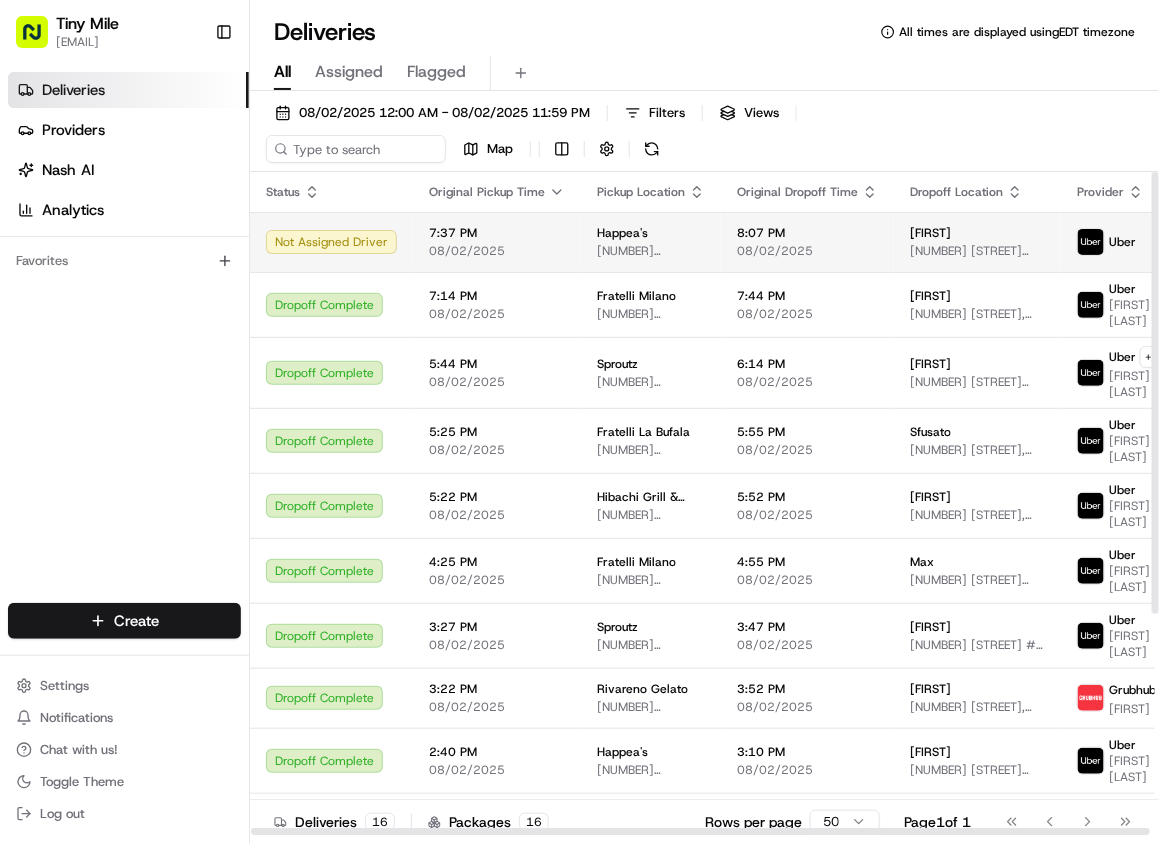 click on "Not Assigned Driver" at bounding box center (331, 242) 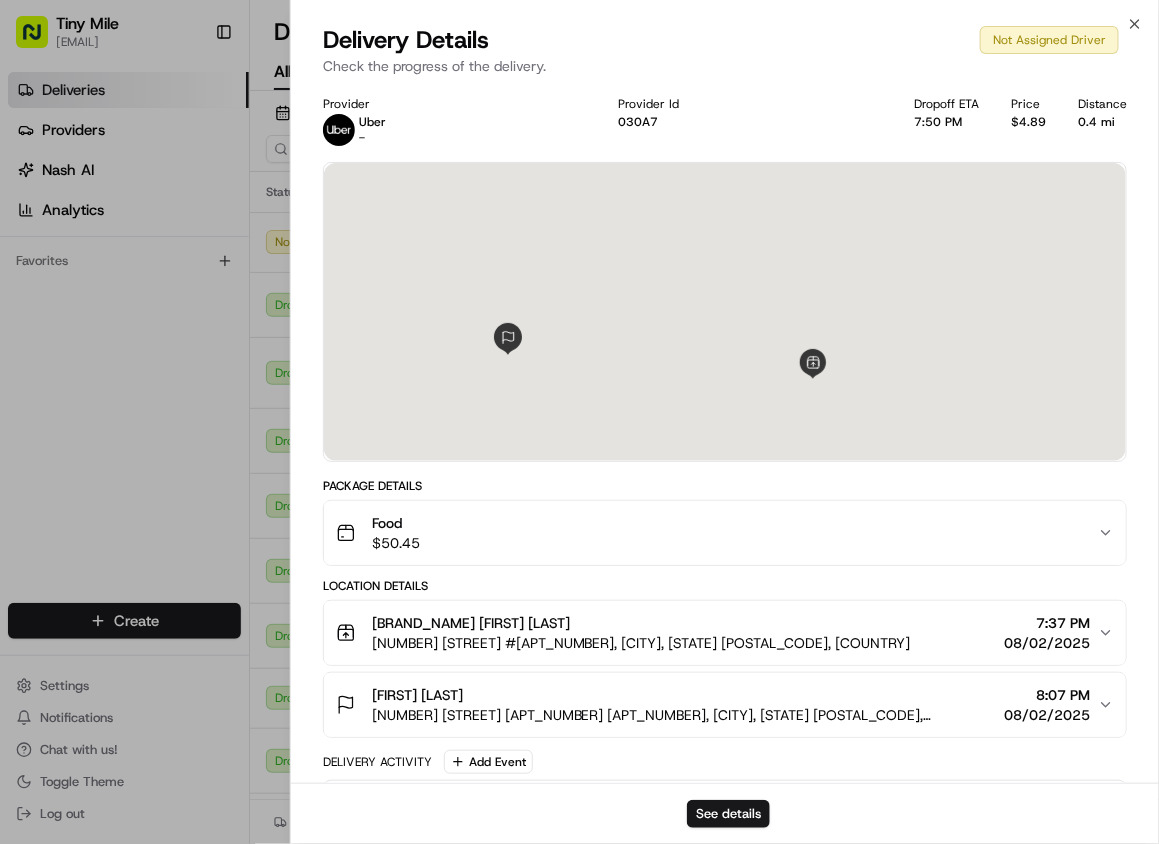 scroll, scrollTop: 121, scrollLeft: 0, axis: vertical 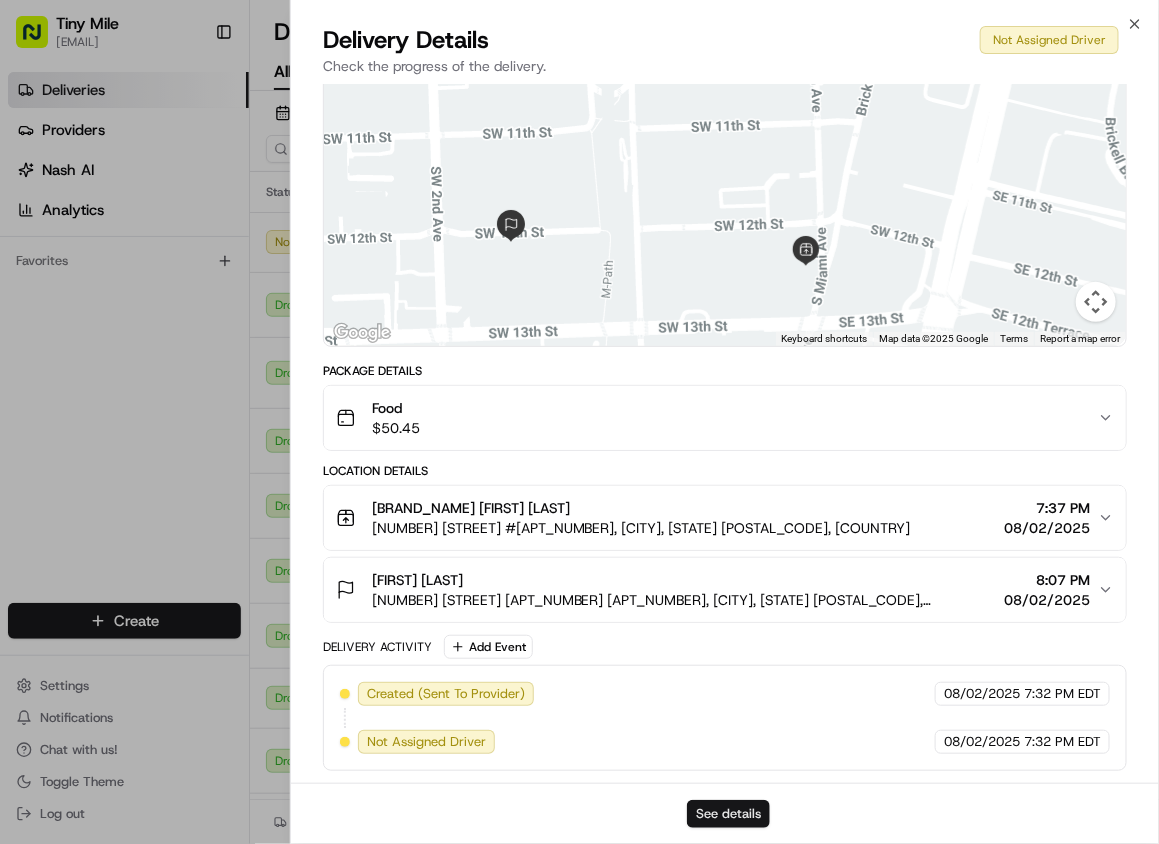 click on "See details" at bounding box center [728, 814] 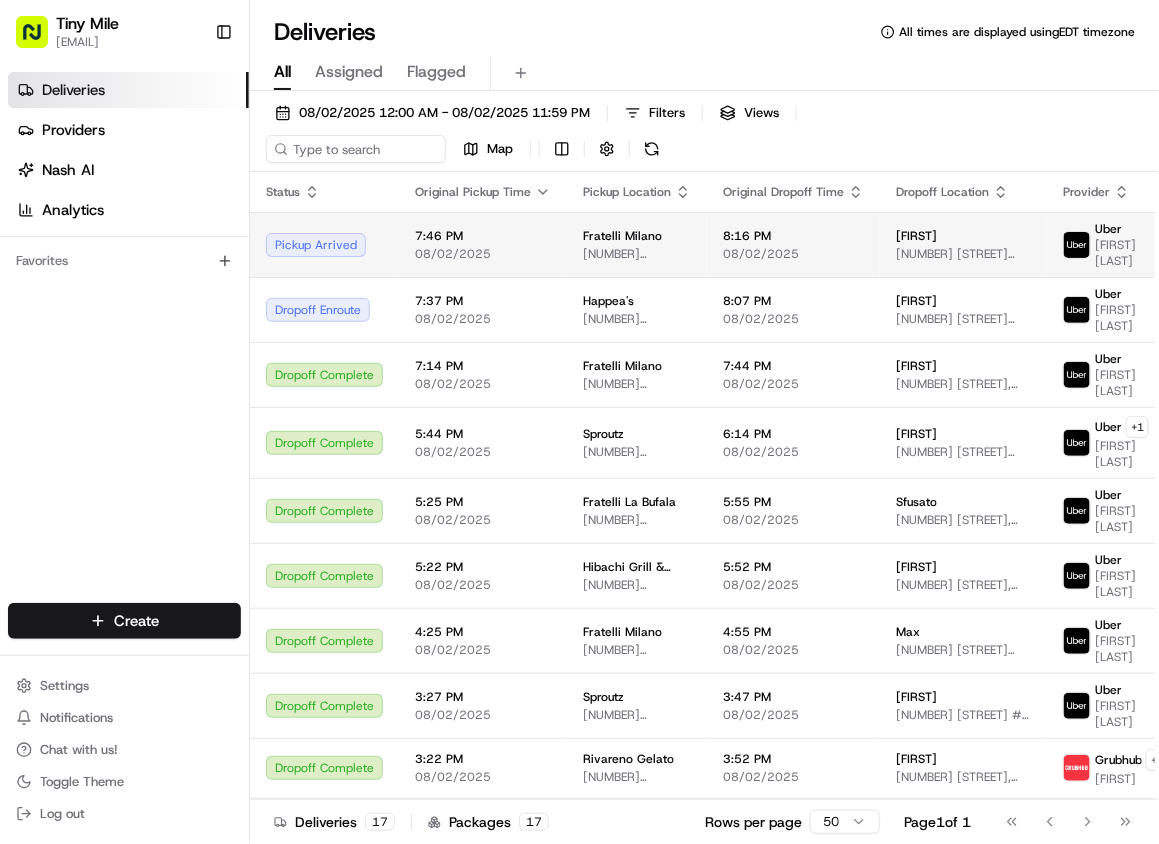 click on "Pickup Arrived" at bounding box center [324, 245] 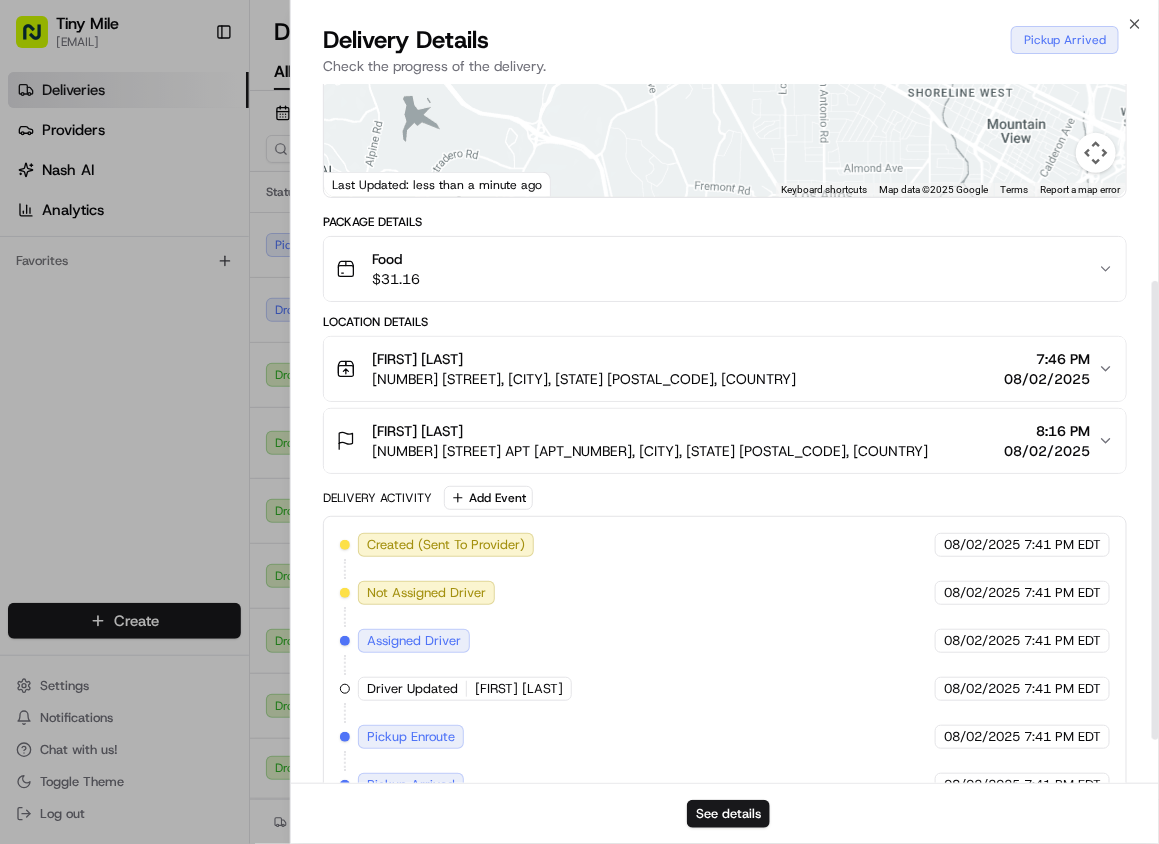 scroll, scrollTop: 300, scrollLeft: 0, axis: vertical 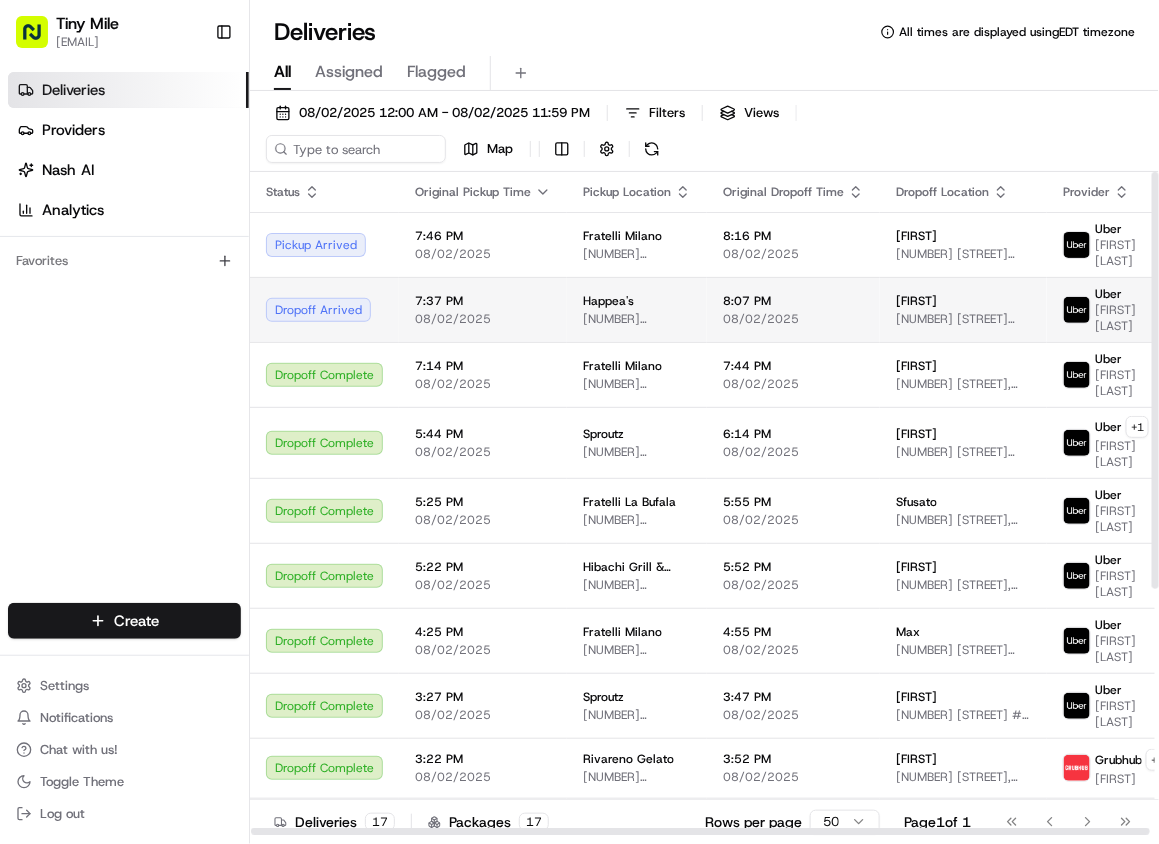 click on "08/02/2025" at bounding box center (483, 319) 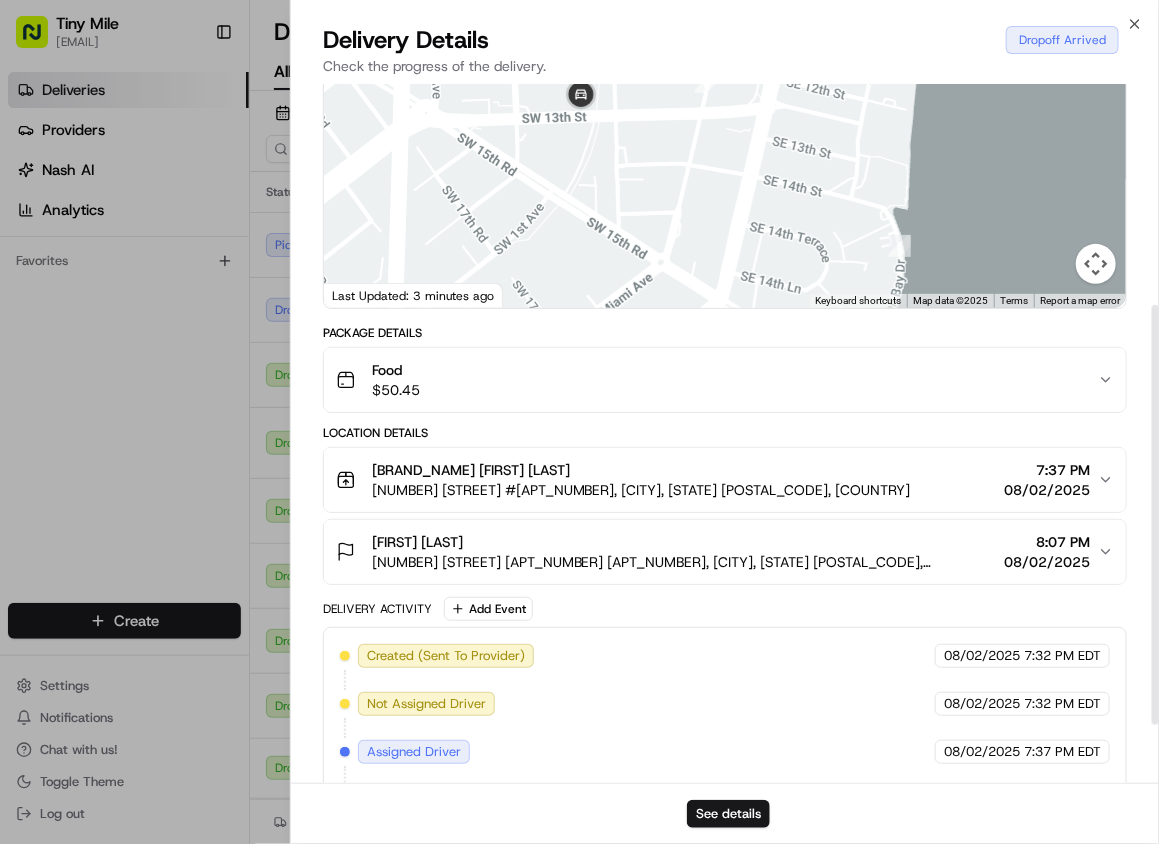 scroll, scrollTop: 150, scrollLeft: 0, axis: vertical 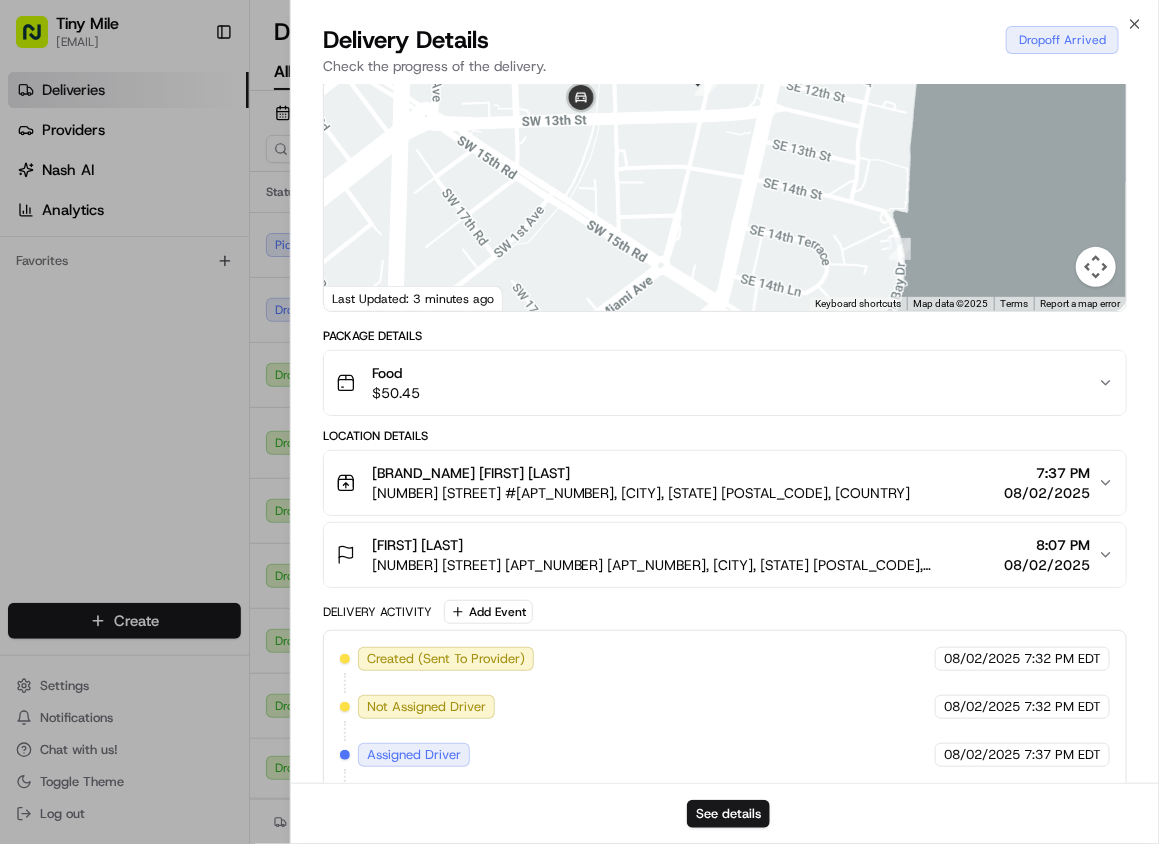 click on "Food $ 50.45" at bounding box center (717, 383) 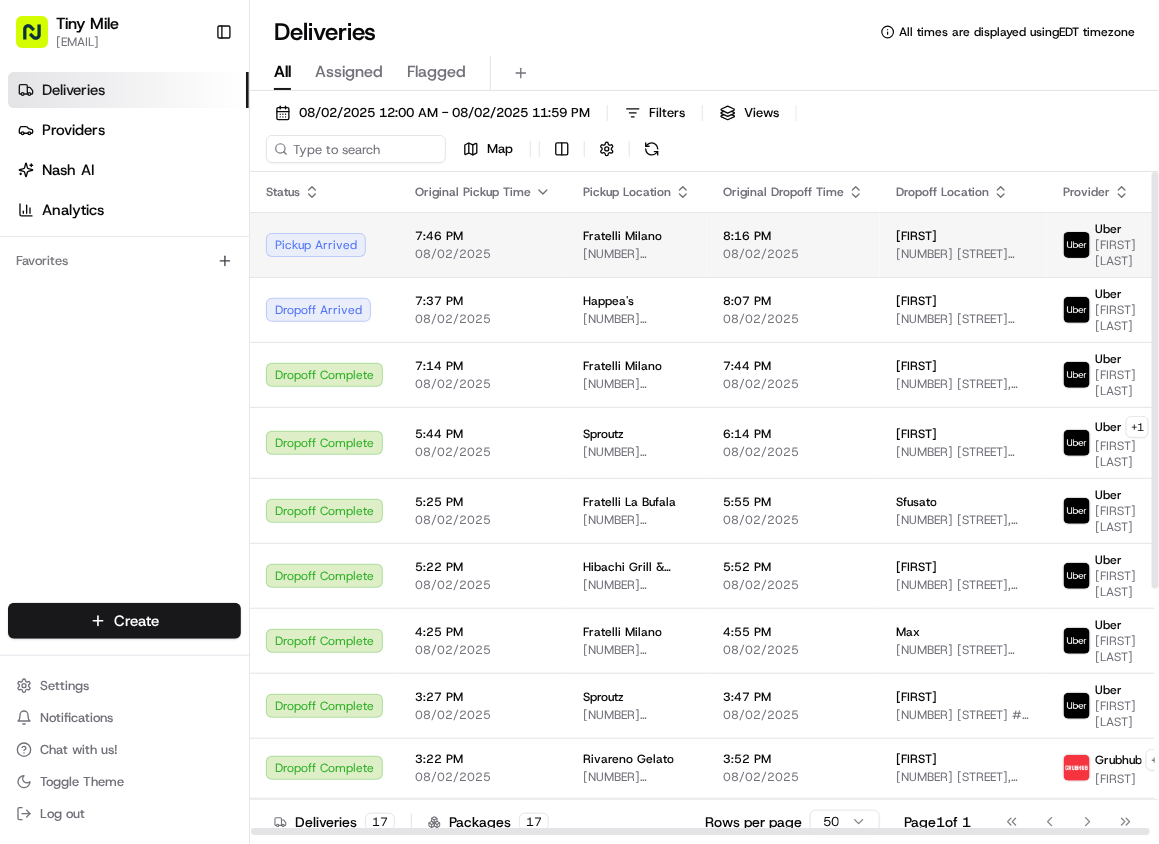 click on "Pickup Arrived" at bounding box center (324, 245) 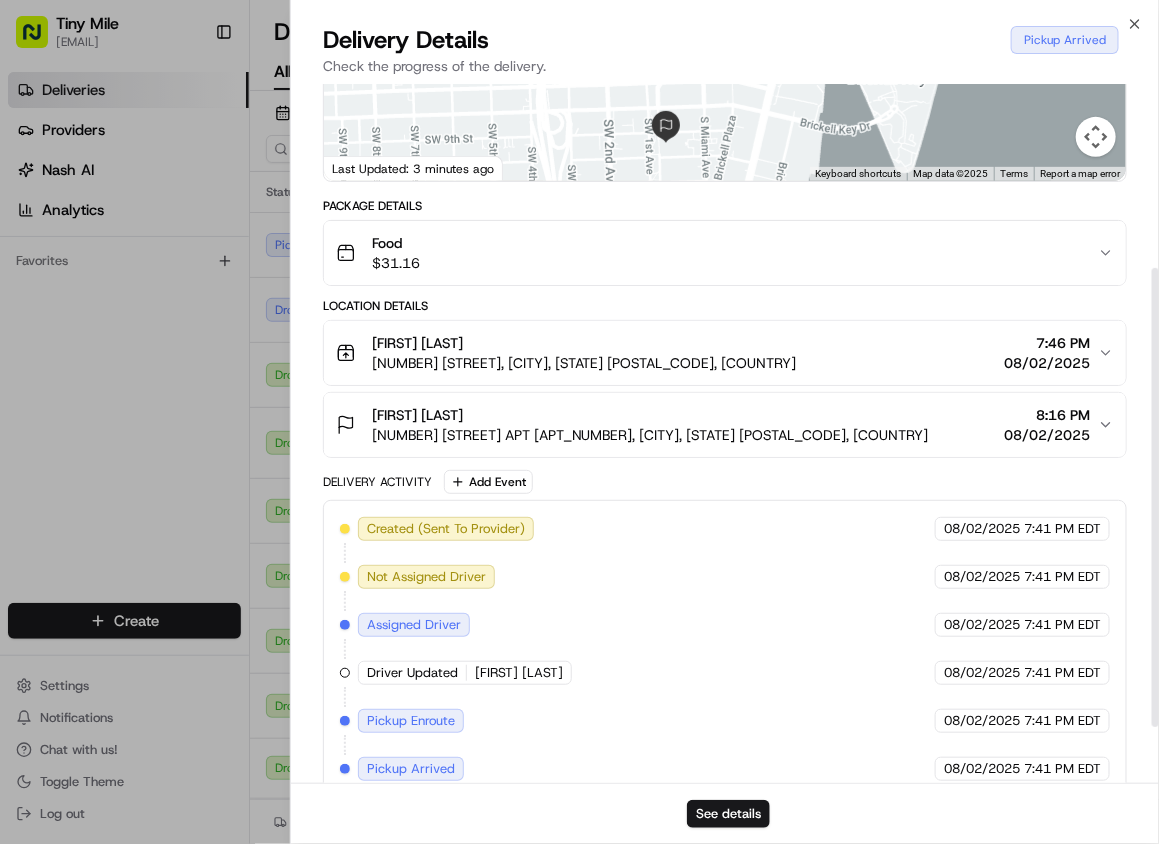 scroll, scrollTop: 300, scrollLeft: 0, axis: vertical 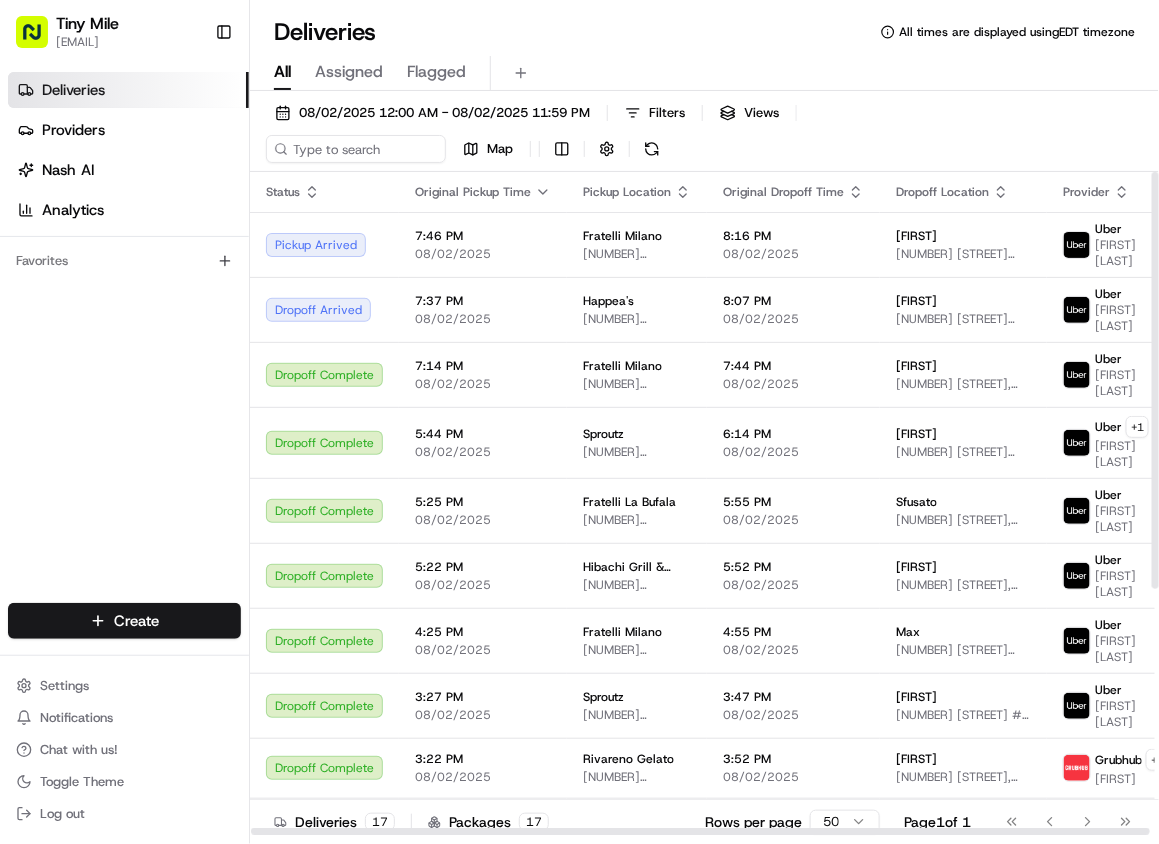 click on "All Assigned Flagged" at bounding box center [704, 73] 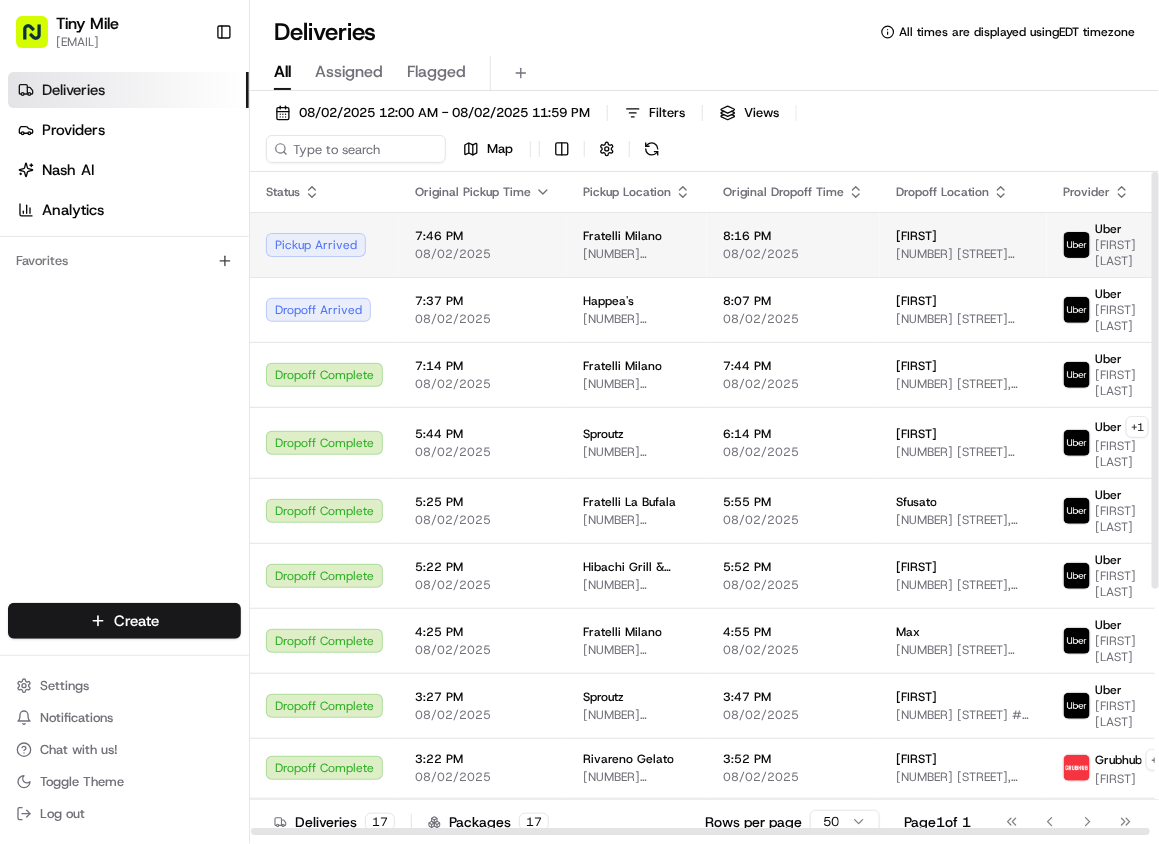 click on "Pickup Arrived" at bounding box center [324, 244] 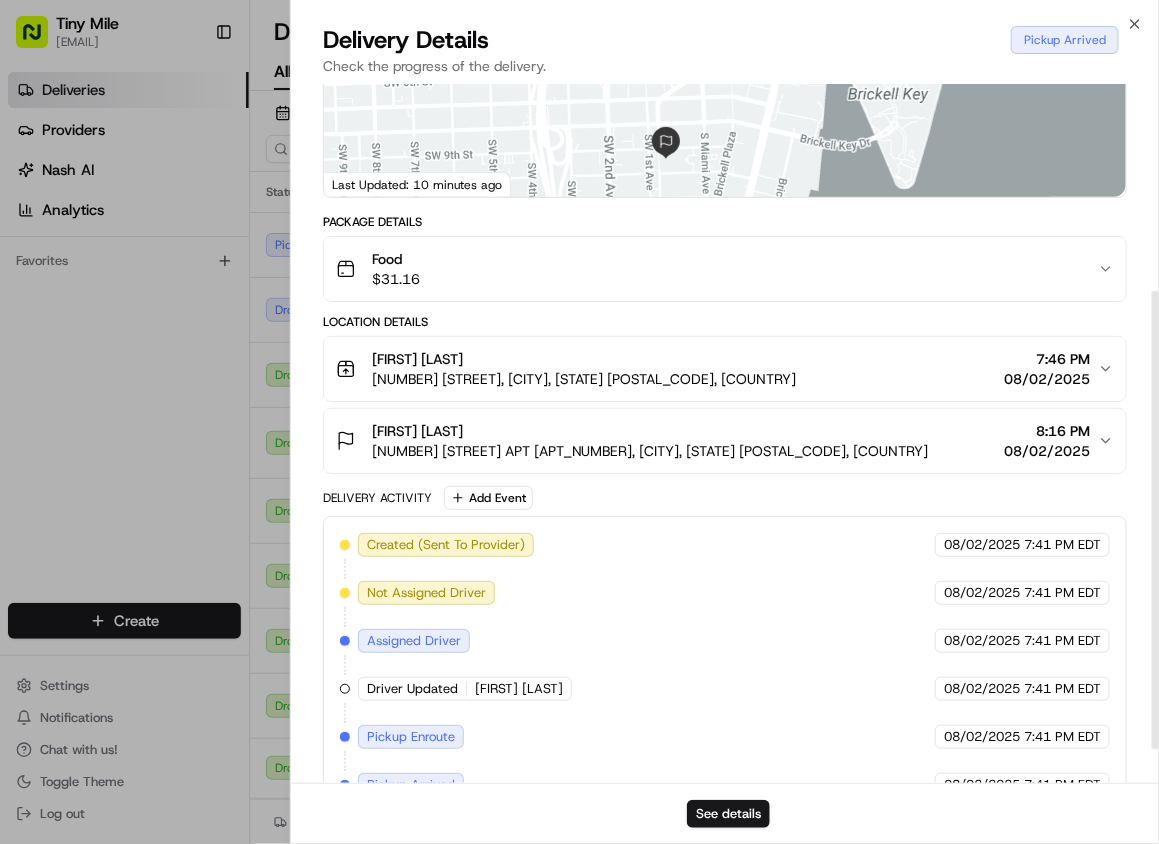 scroll, scrollTop: 366, scrollLeft: 0, axis: vertical 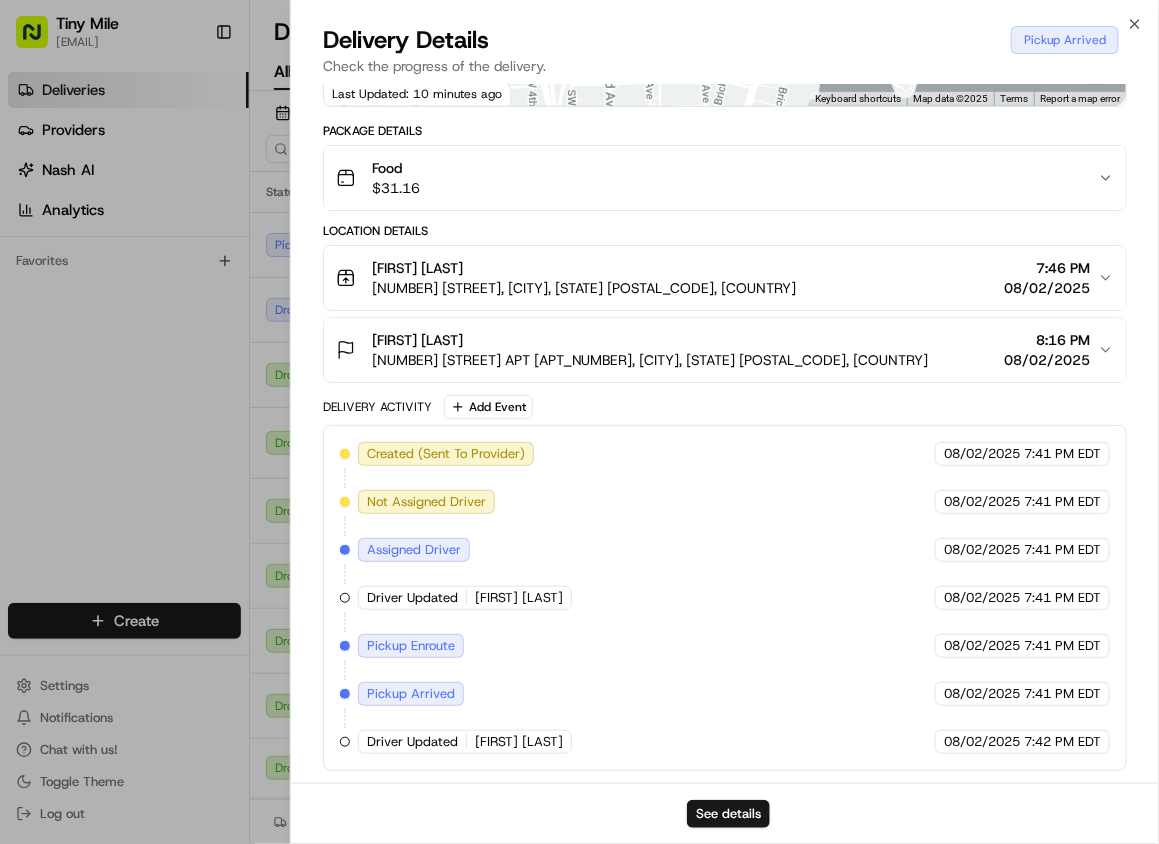 click on "Delivery Activity Add Event Created (Sent To Provider) Uber 08/02/2025 7:41 PM EDT Not Assigned Driver Uber 08/02/2025 7:41 PM EDT Assigned Driver Uber 08/02/2025 7:41 PM EDT Driver Updated SANDRA Z. Uber 08/02/2025 7:41 PM EDT Pickup Enroute Uber 08/02/2025 7:41 PM EDT Pickup Arrived Uber 08/02/2025 7:41 PM EDT Driver Updated JHAM M. Uber 08/02/2025 7:42 PM EDT" at bounding box center [725, 583] 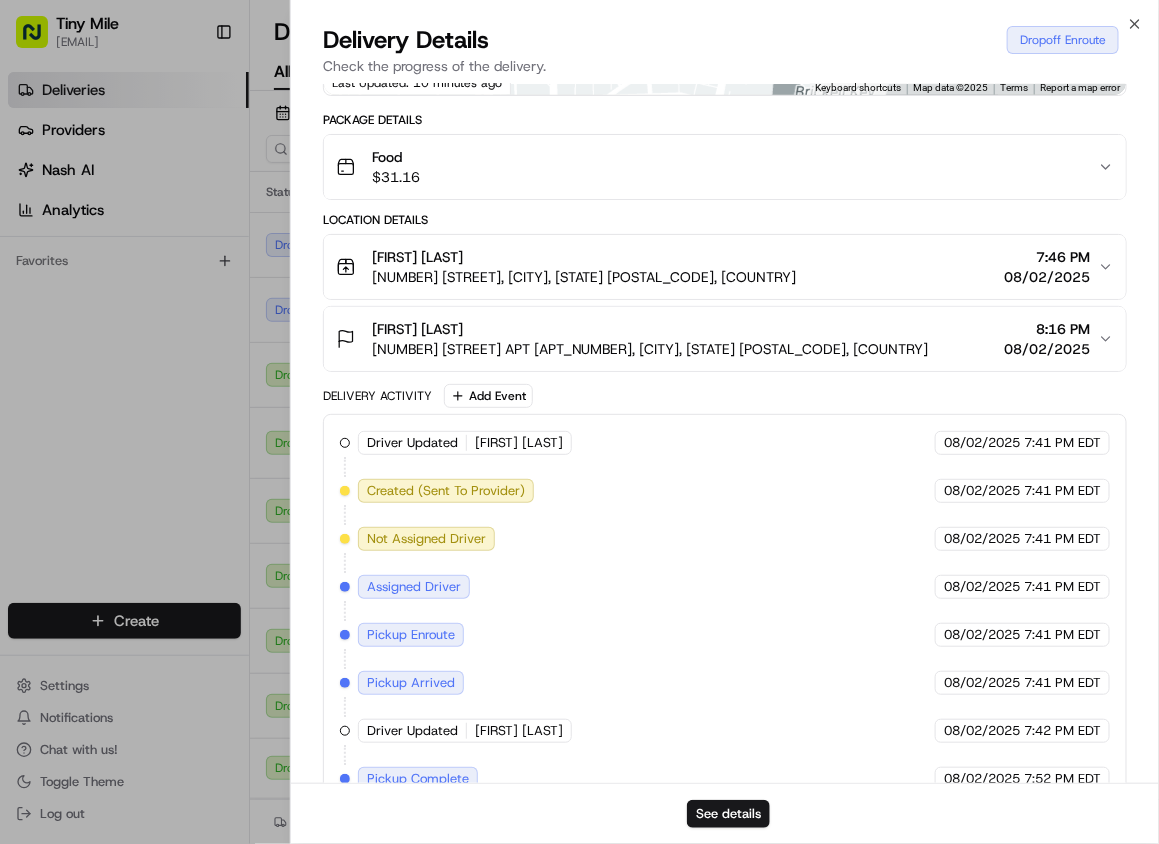 click on "Delivery Activity Add Event" at bounding box center [725, 396] 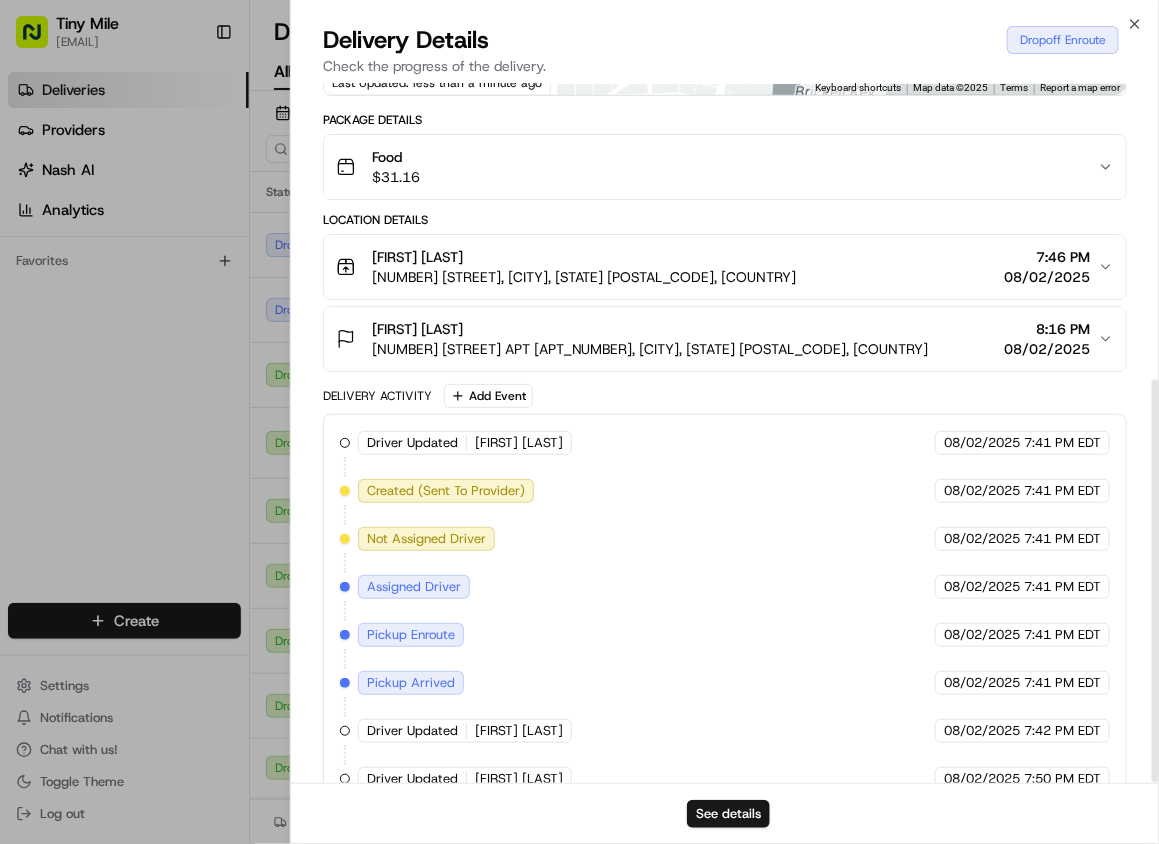 scroll, scrollTop: 513, scrollLeft: 0, axis: vertical 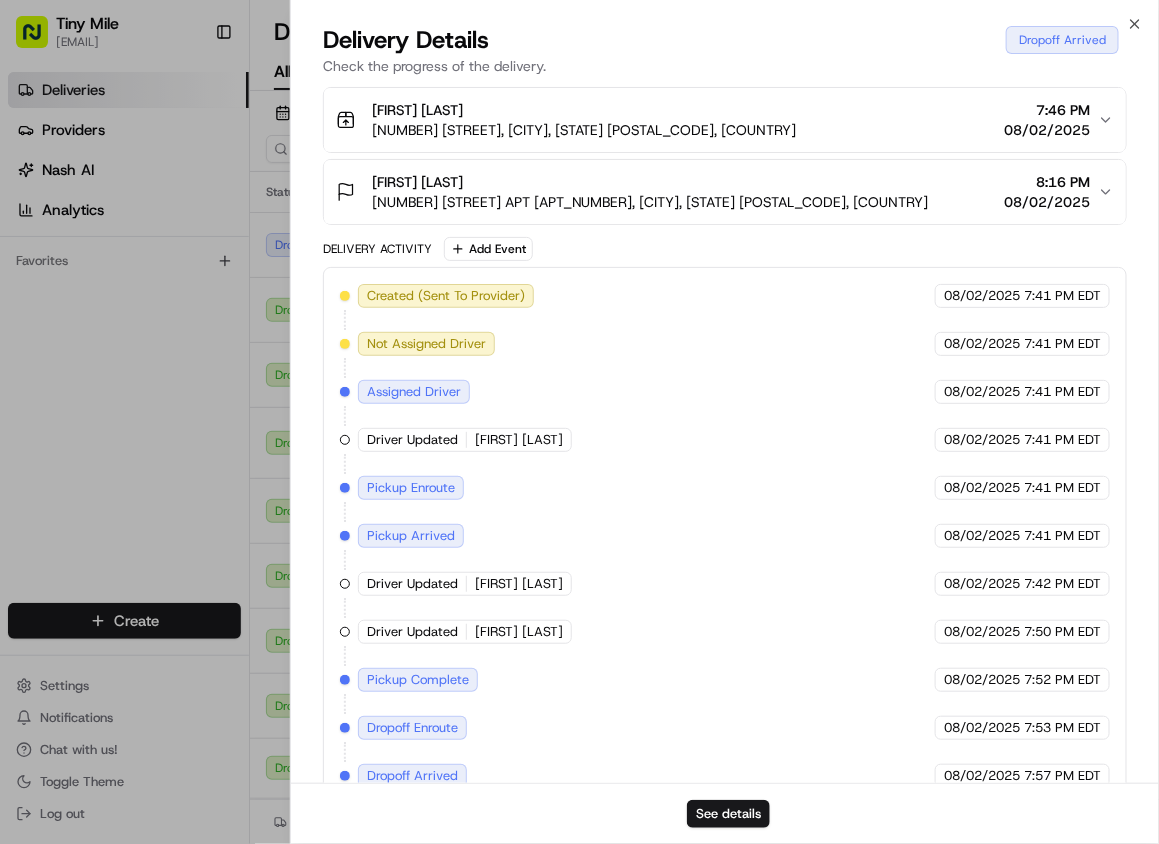 click on "[FIRST] [LAST] [NUMBER] [STREET] APT [APT_NUMBER], [CITY], [STATE] [POSTAL_CODE], [COUNTRY] [TIME] [DATE]" at bounding box center (717, 192) 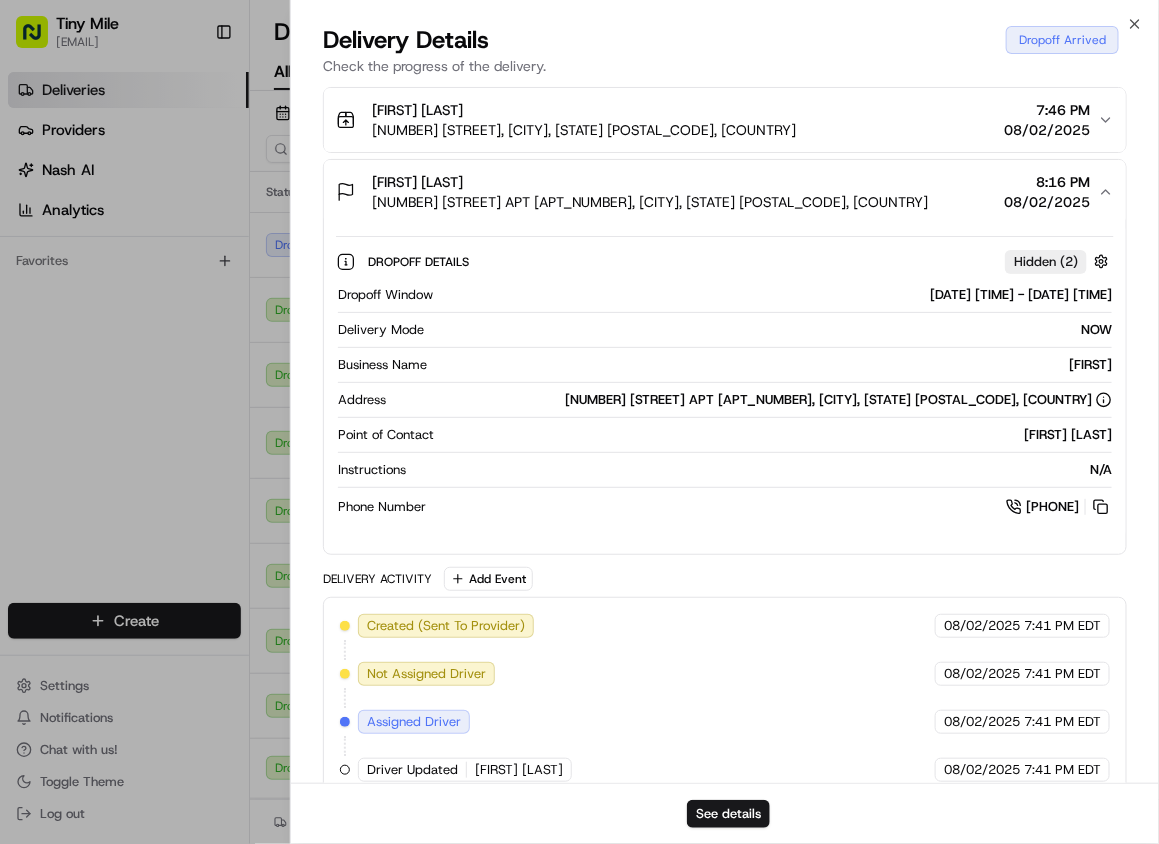 drag, startPoint x: 840, startPoint y: 207, endPoint x: 823, endPoint y: 201, distance: 18.027756 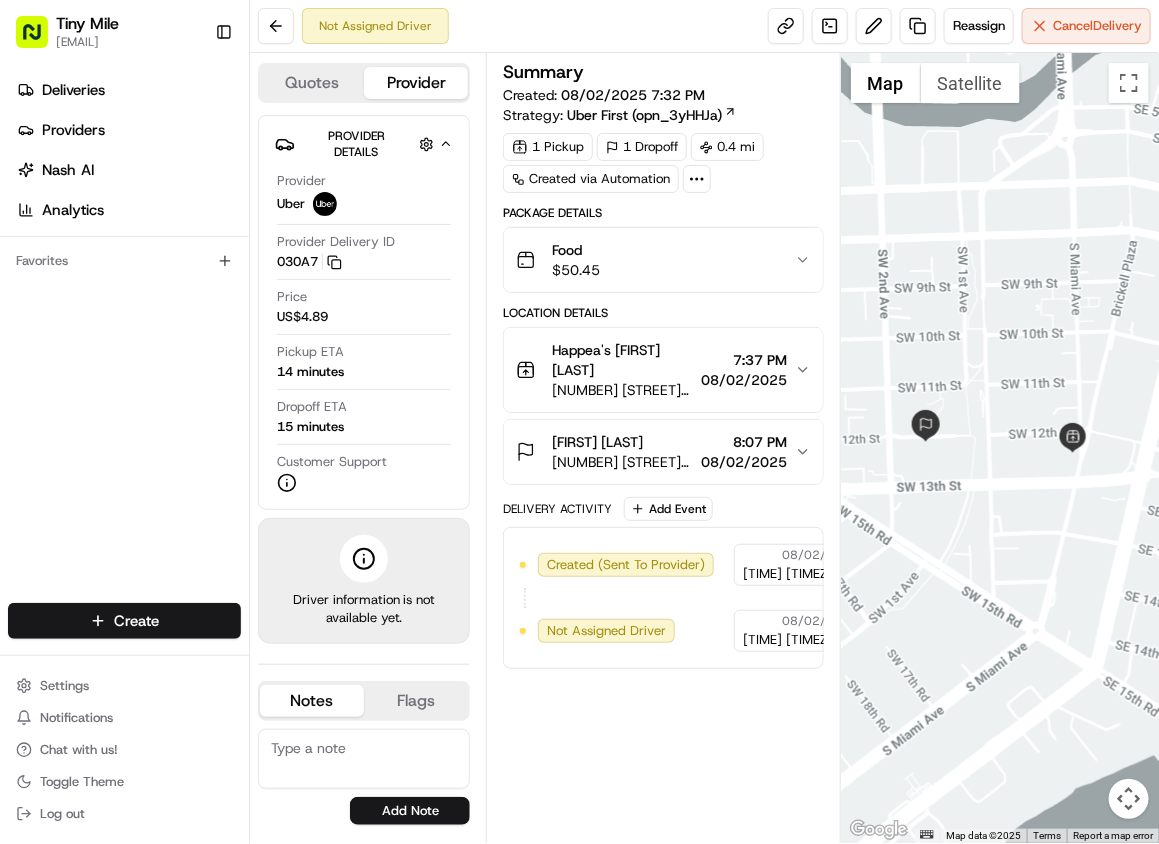 scroll, scrollTop: 0, scrollLeft: 0, axis: both 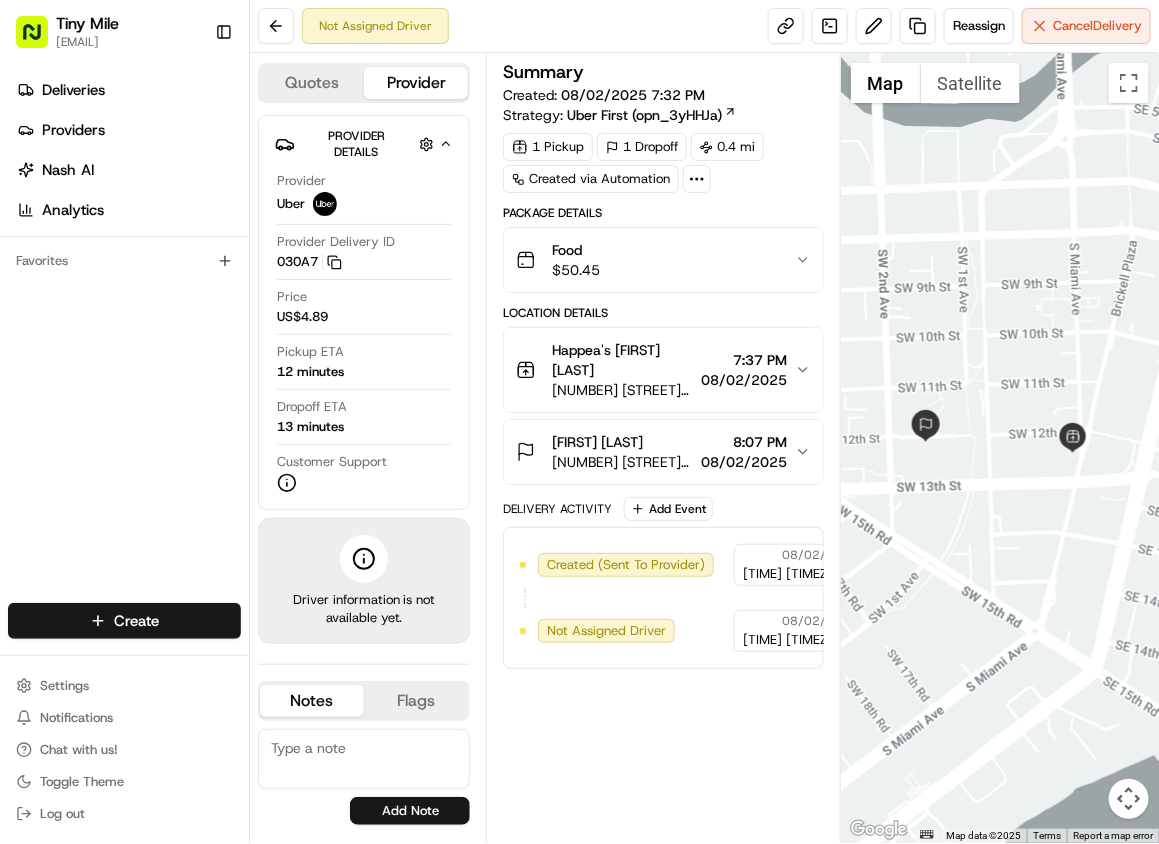 click at bounding box center (1000, 448) 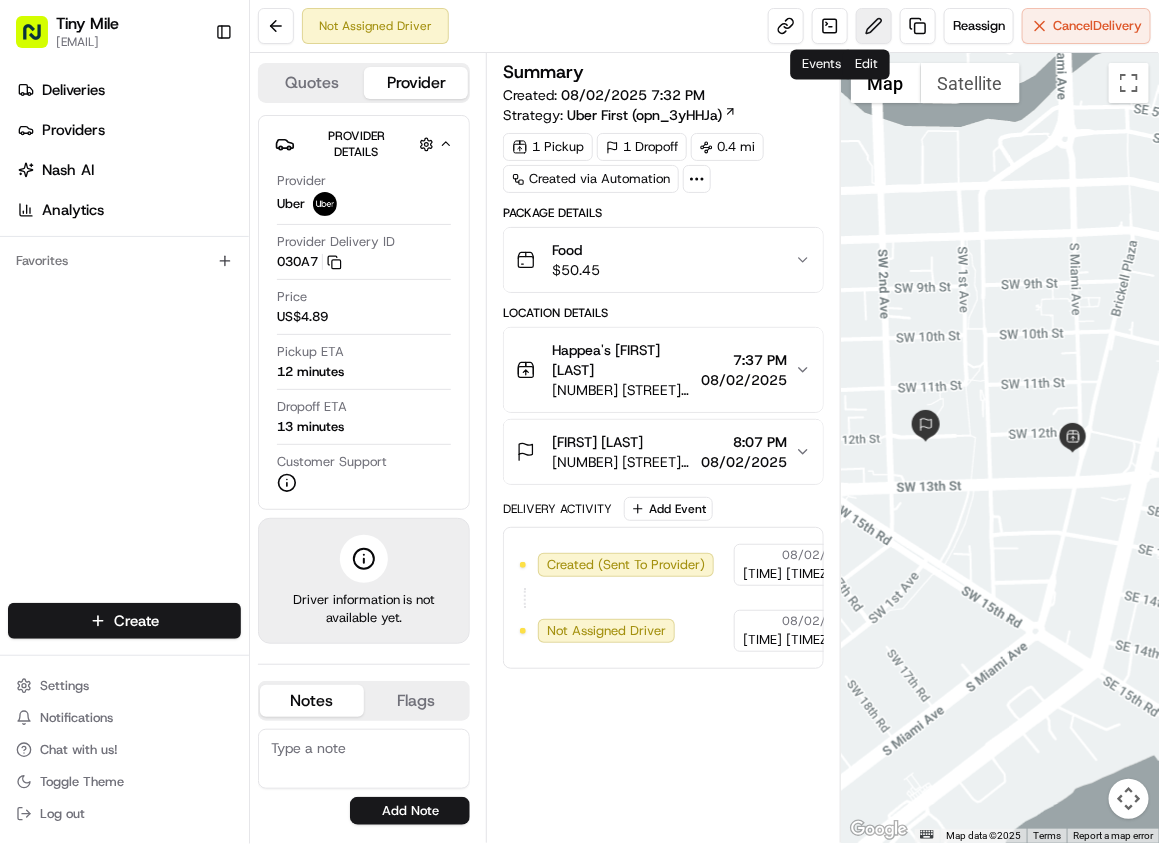click at bounding box center (874, 26) 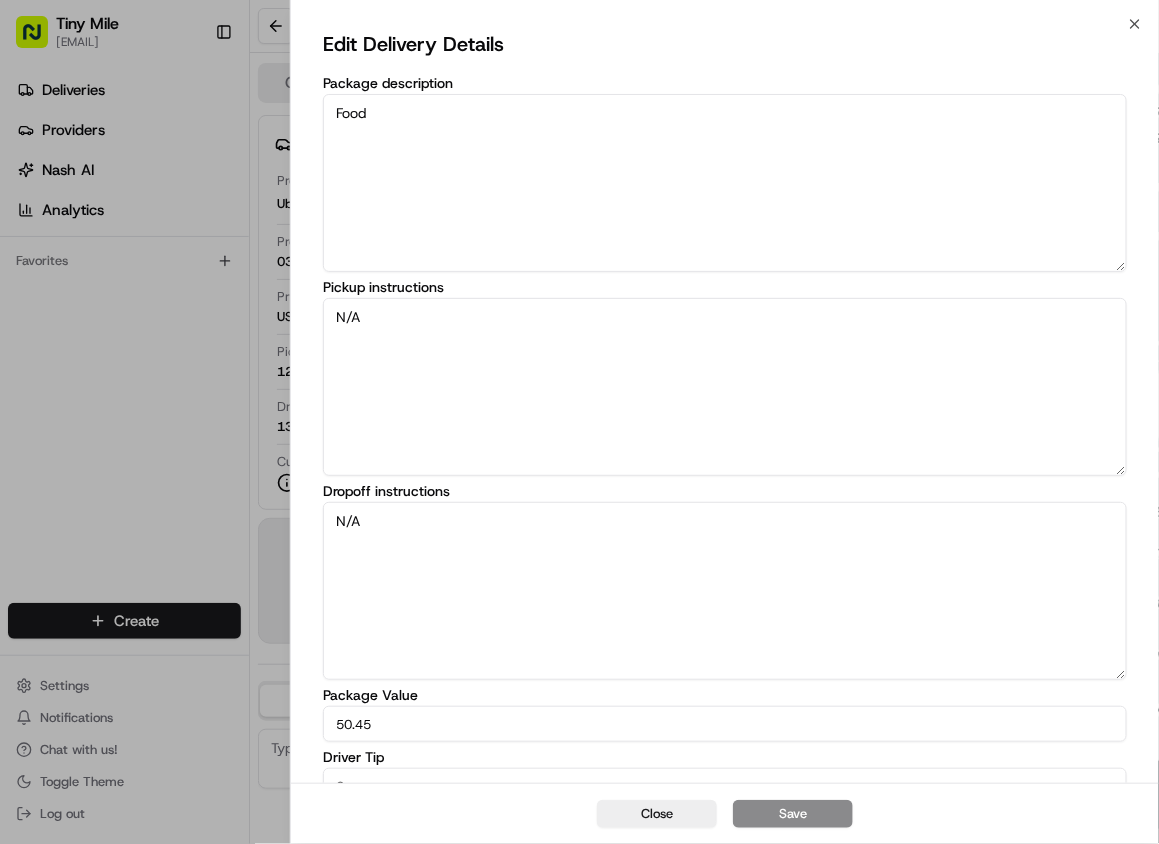 scroll, scrollTop: 90, scrollLeft: 0, axis: vertical 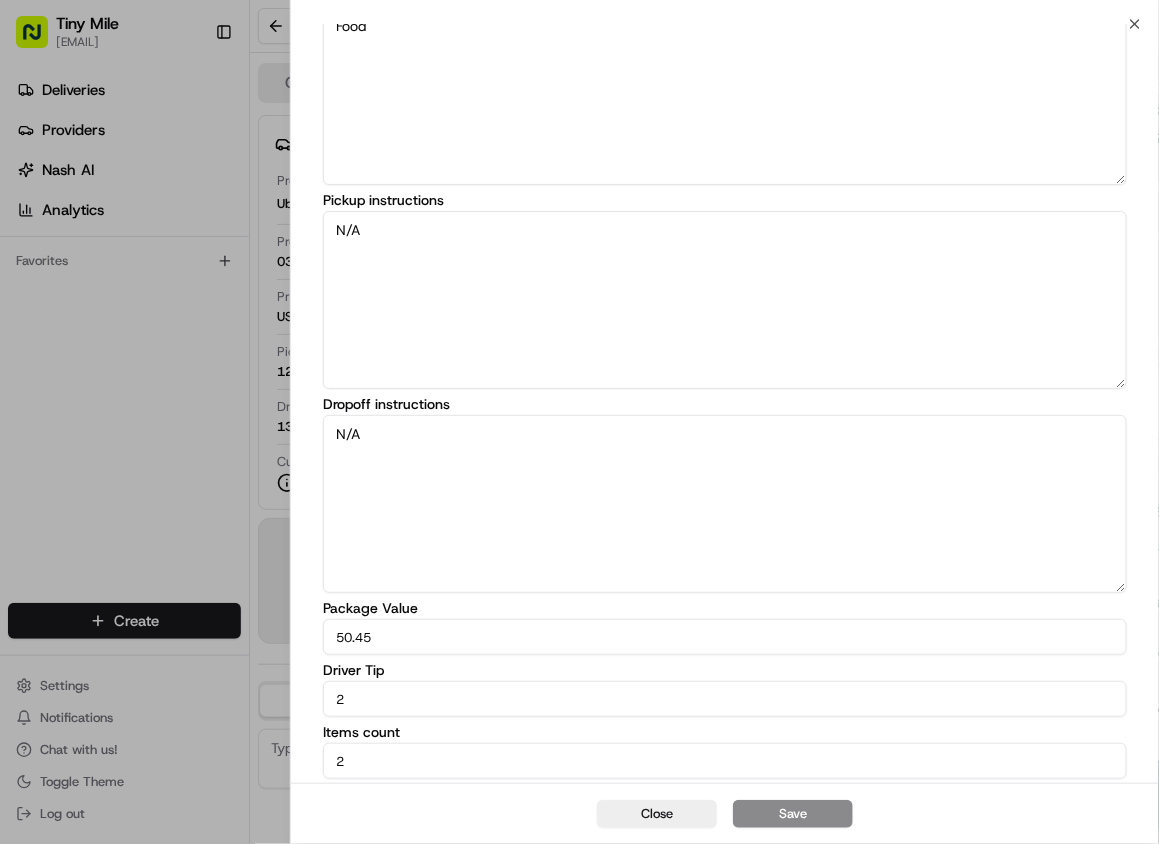 drag, startPoint x: 396, startPoint y: 693, endPoint x: 288, endPoint y: 723, distance: 112.08925 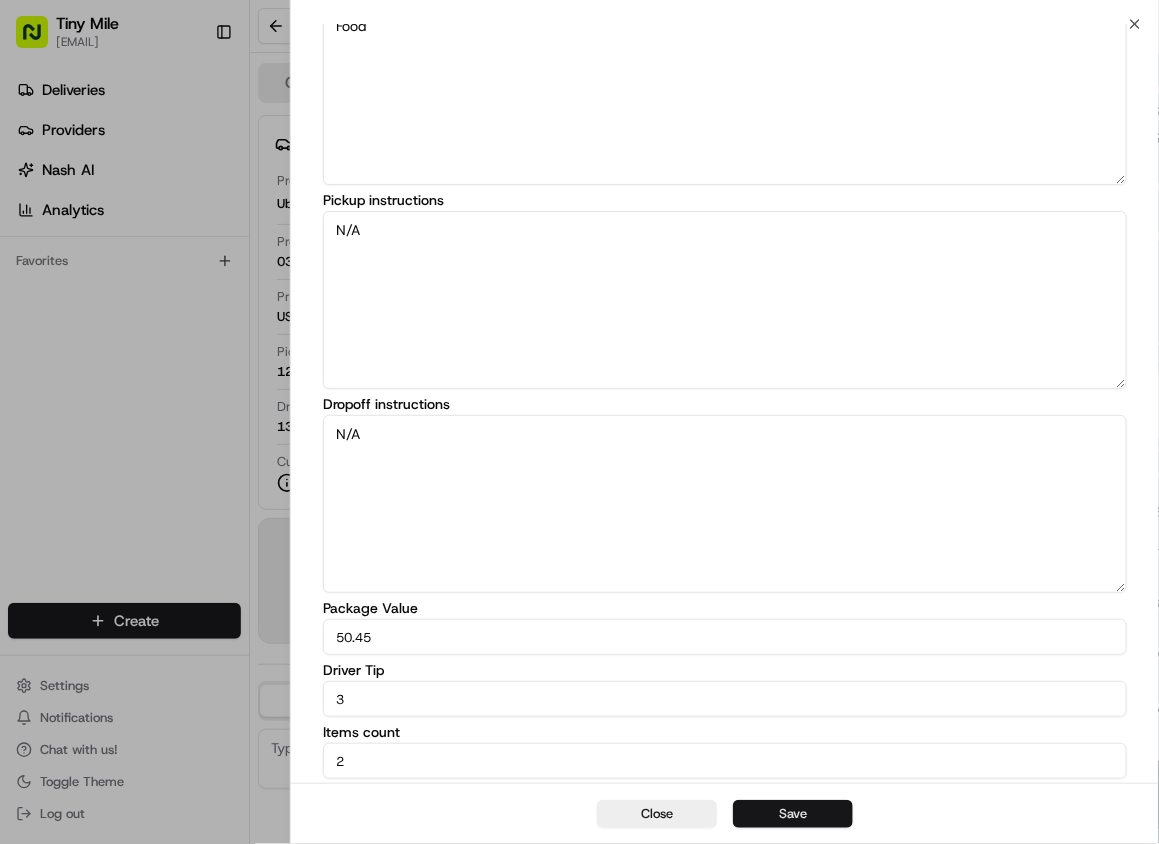 type on "3" 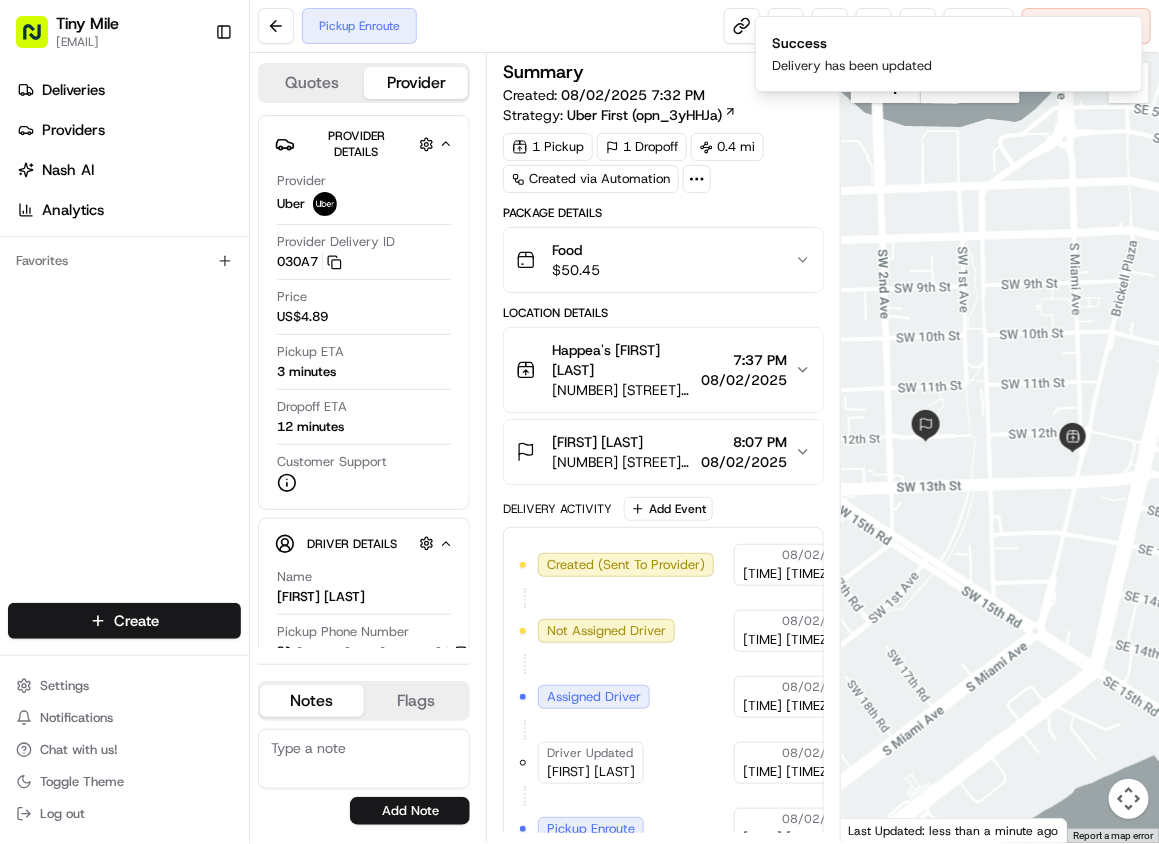 click at bounding box center [1000, 448] 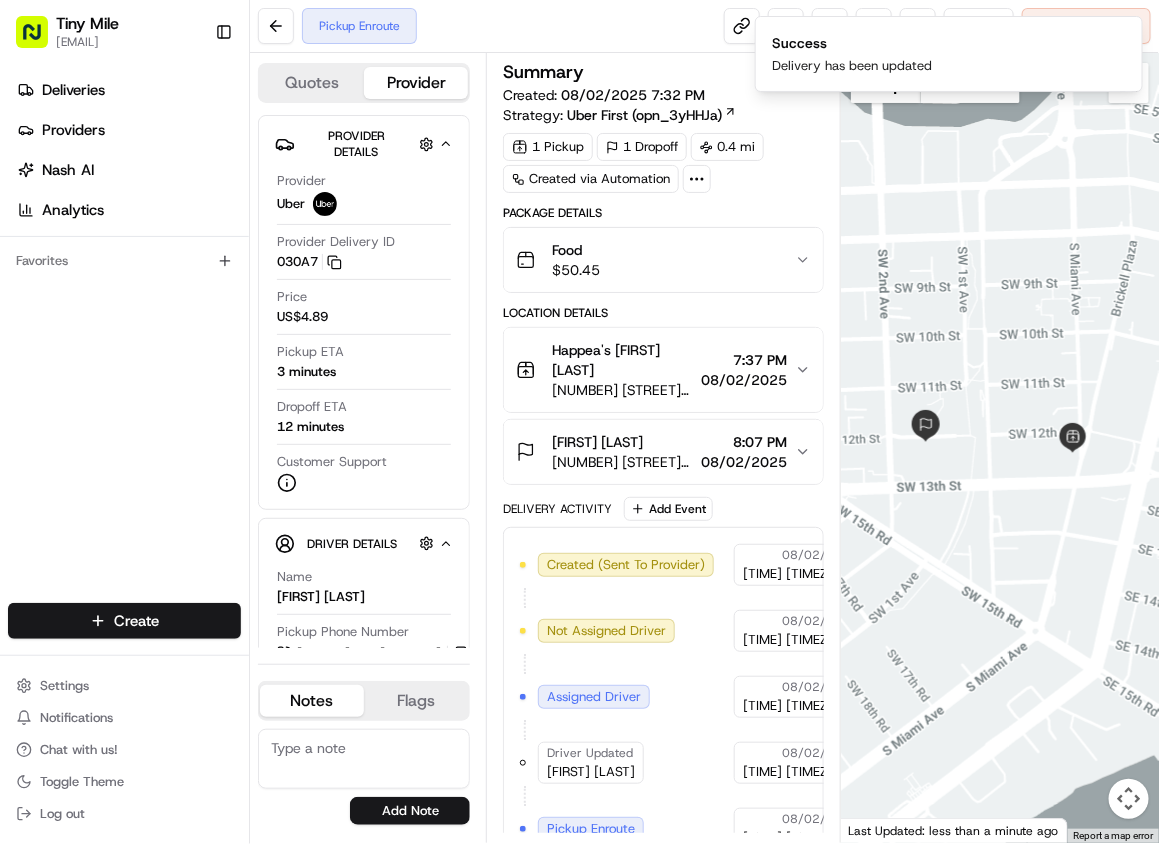scroll, scrollTop: 43, scrollLeft: 0, axis: vertical 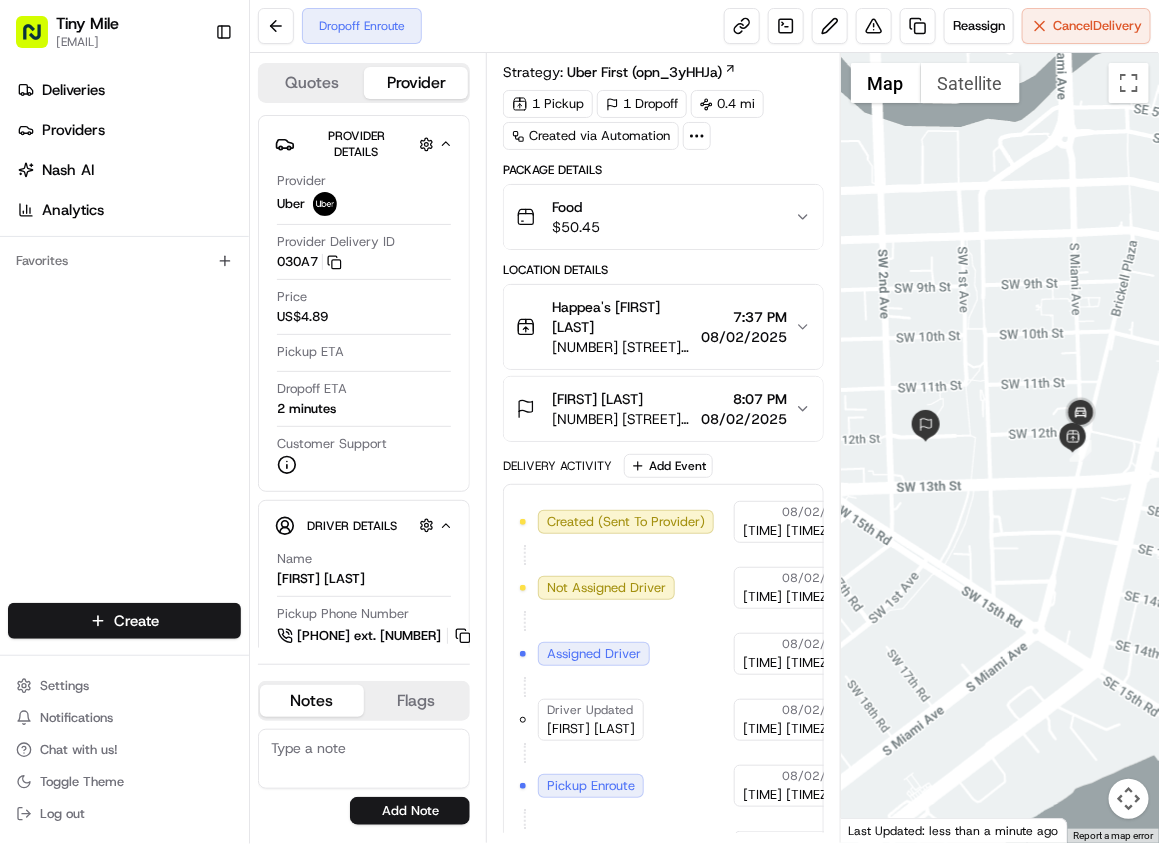 click on "Location Details Happea's Emily Snider 1250 S Miami Ave #4, Miami, FL 33130, USA 7:37 PM 08/02/2025 Emily Emily Snider 145 SW 13th St 401 401, Miami, FL 33130, USA 8:07 PM 08/02/2025" at bounding box center [663, 352] 